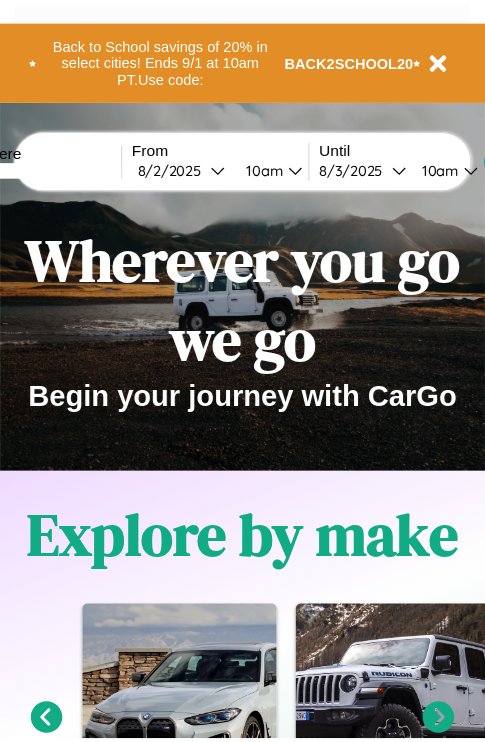 scroll, scrollTop: 0, scrollLeft: 0, axis: both 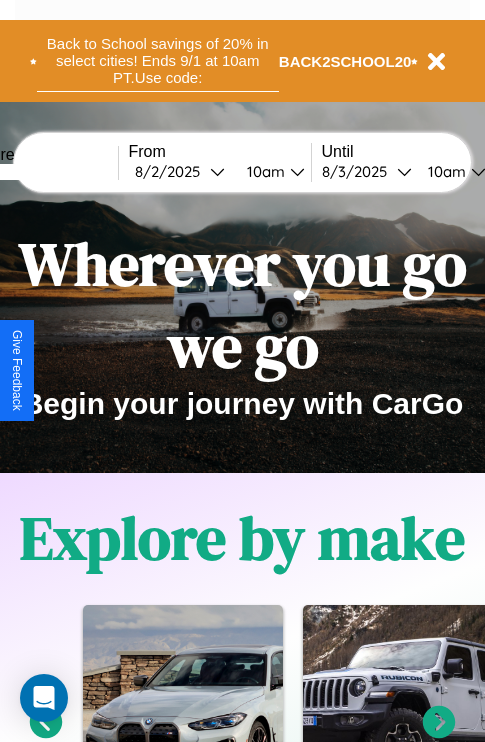 click on "Back to School savings of 20% in select cities! Ends 9/1 at 10am PT.  Use code:" at bounding box center [158, 61] 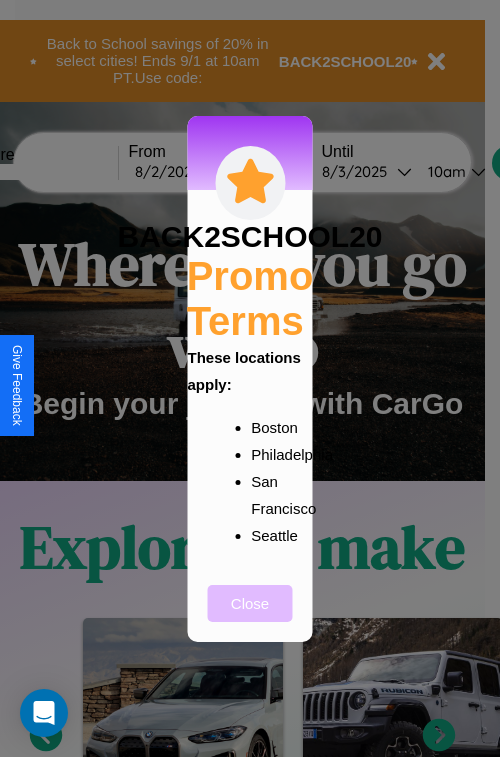click on "Close" at bounding box center (250, 603) 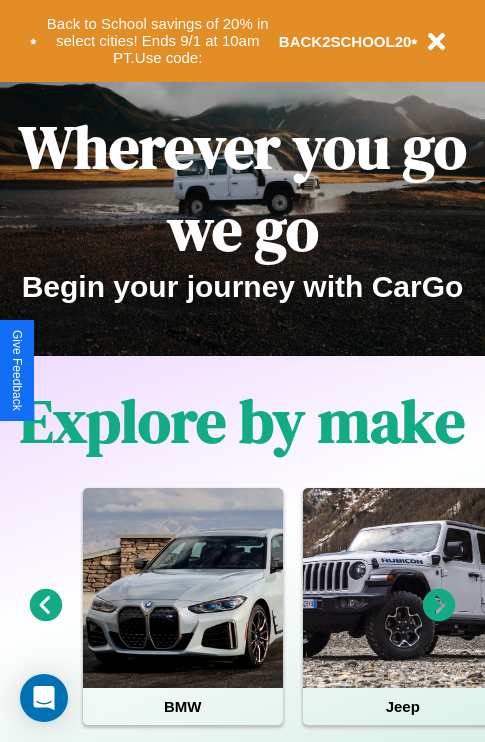 scroll, scrollTop: 0, scrollLeft: 0, axis: both 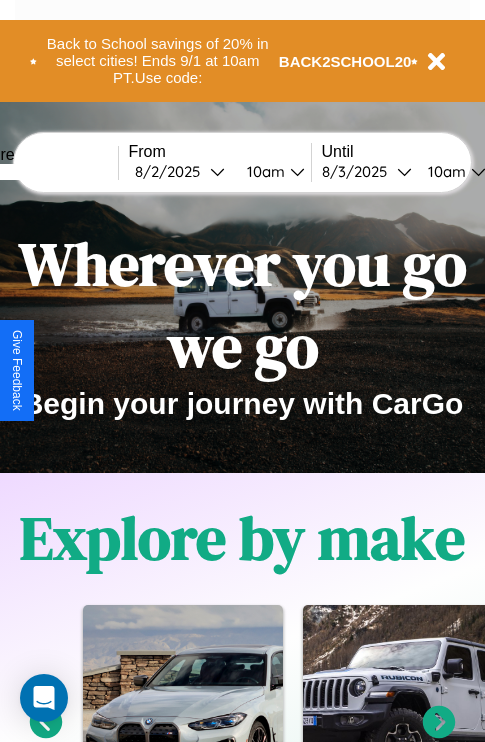 click at bounding box center (43, 172) 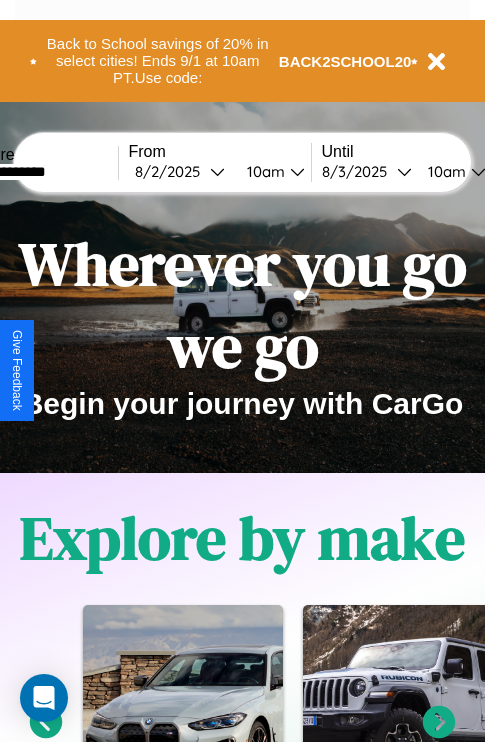 type on "**********" 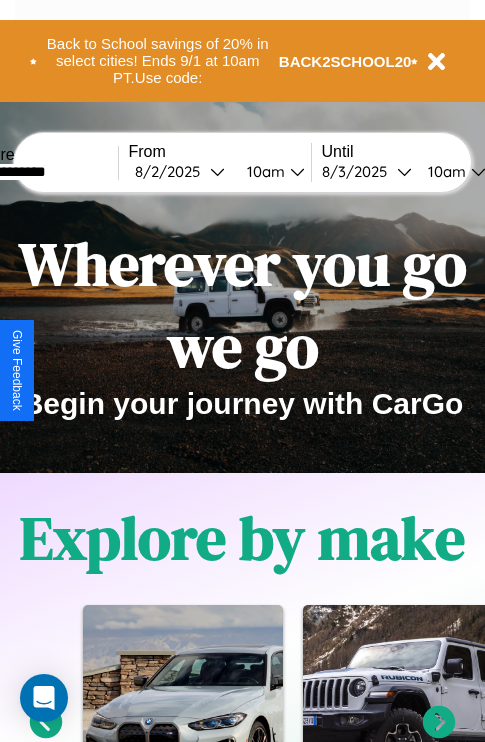 click on "[DATE]" at bounding box center (172, 171) 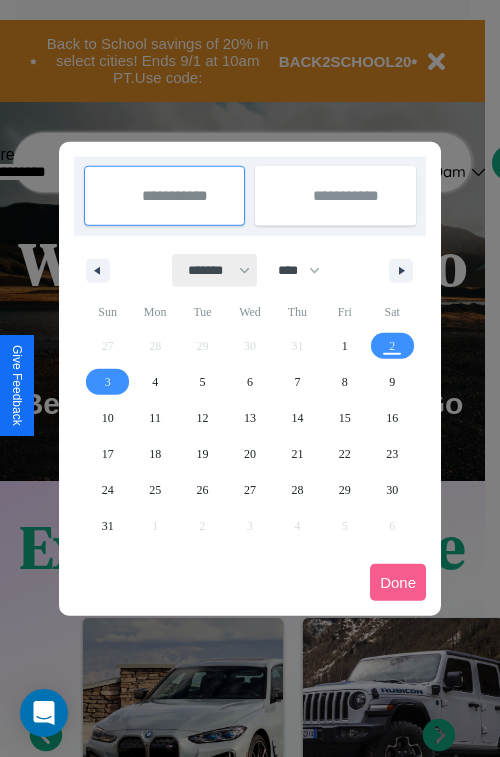 click on "******* ******** ***** ***** *** **** **** ****** ********* ******* ******** ********" at bounding box center [215, 270] 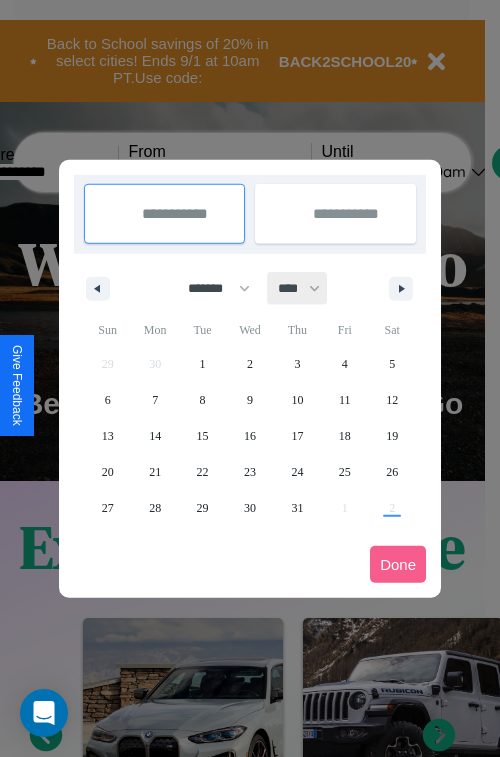 click on "**** **** **** **** **** **** **** **** **** **** **** **** **** **** **** **** **** **** **** **** **** **** **** **** **** **** **** **** **** **** **** **** **** **** **** **** **** **** **** **** **** **** **** **** **** **** **** **** **** **** **** **** **** **** **** **** **** **** **** **** **** **** **** **** **** **** **** **** **** **** **** **** **** **** **** **** **** **** **** **** **** **** **** **** **** **** **** **** **** **** **** **** **** **** **** **** **** **** **** **** **** **** **** **** **** **** **** **** **** **** **** **** **** **** **** **** **** **** **** **** ****" at bounding box center (298, 288) 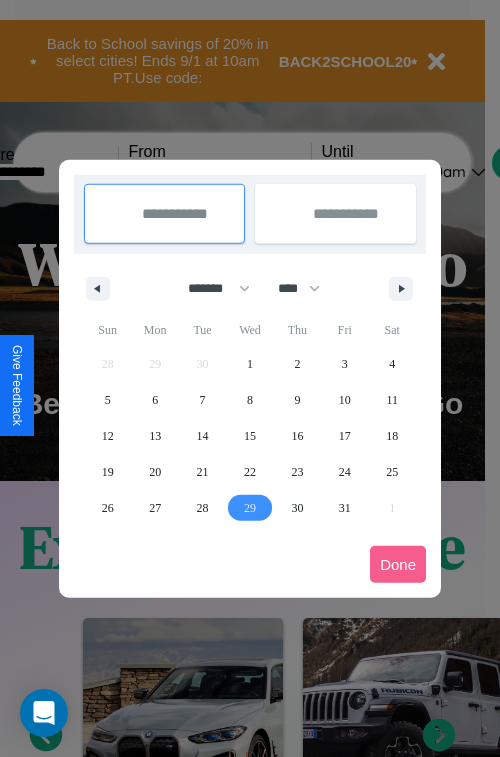 click on "29" at bounding box center (250, 508) 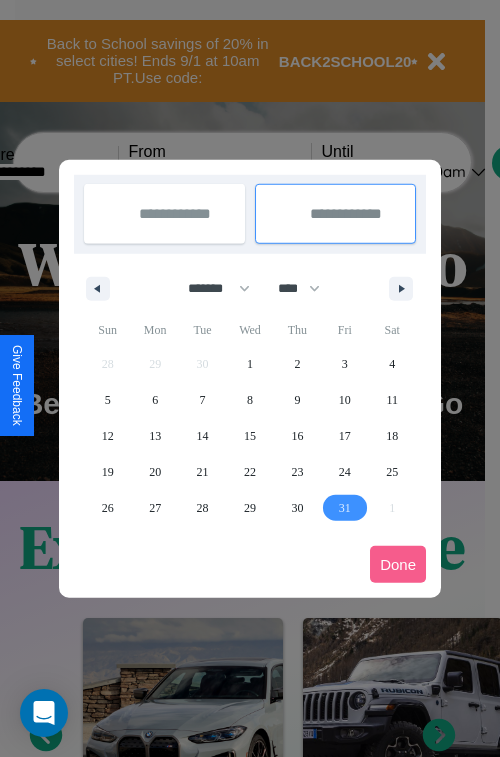 click on "31" at bounding box center [345, 508] 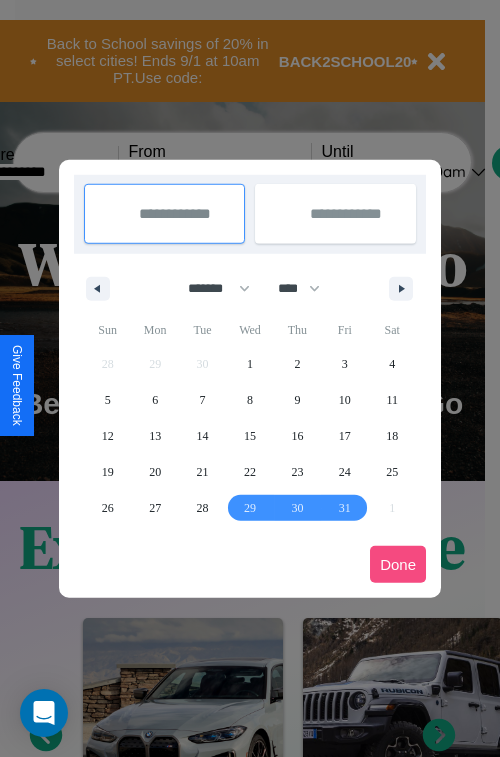click on "Done" at bounding box center [398, 564] 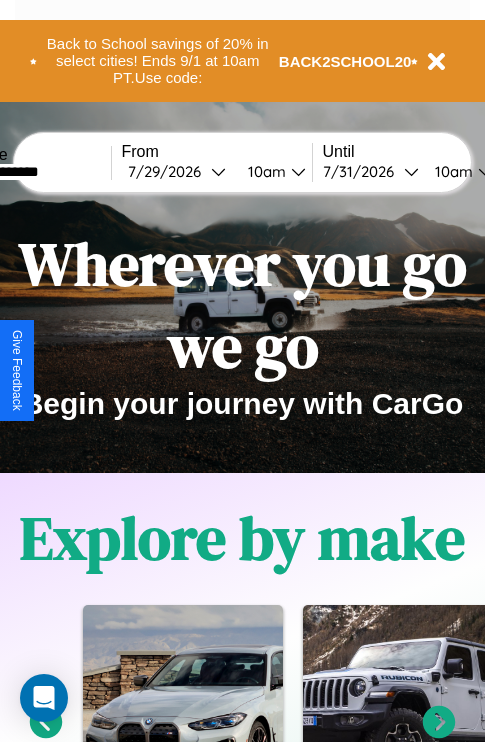 scroll, scrollTop: 0, scrollLeft: 75, axis: horizontal 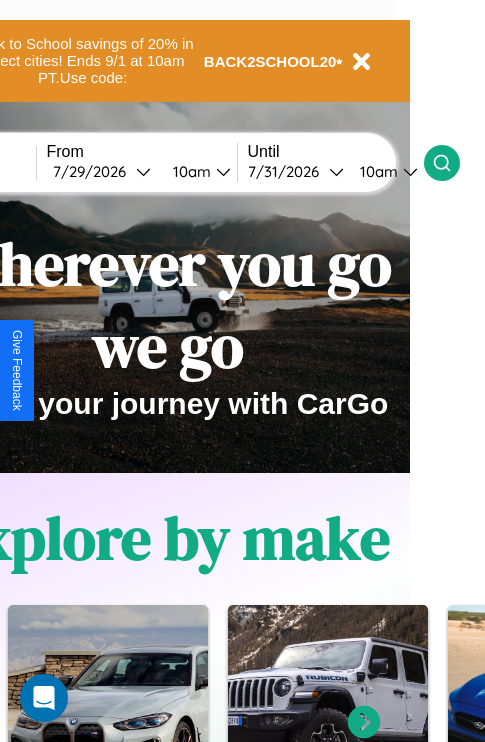 click 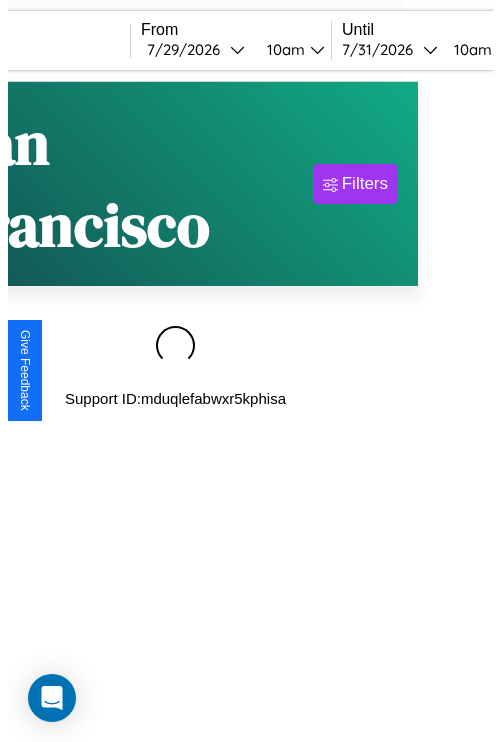 scroll, scrollTop: 0, scrollLeft: 0, axis: both 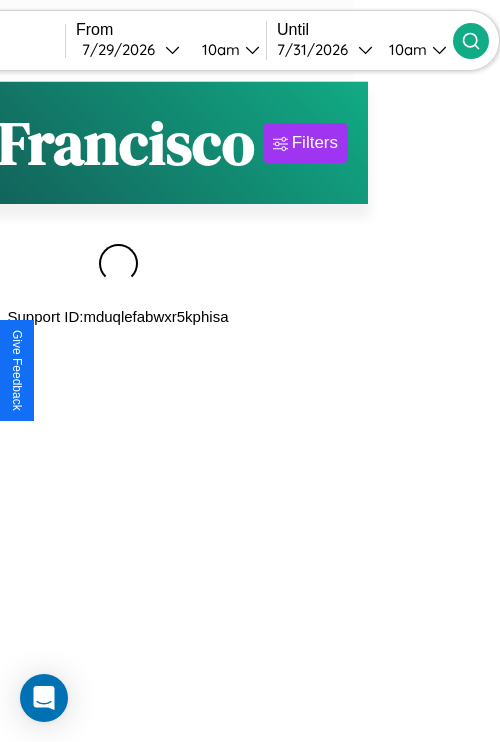 type on "******" 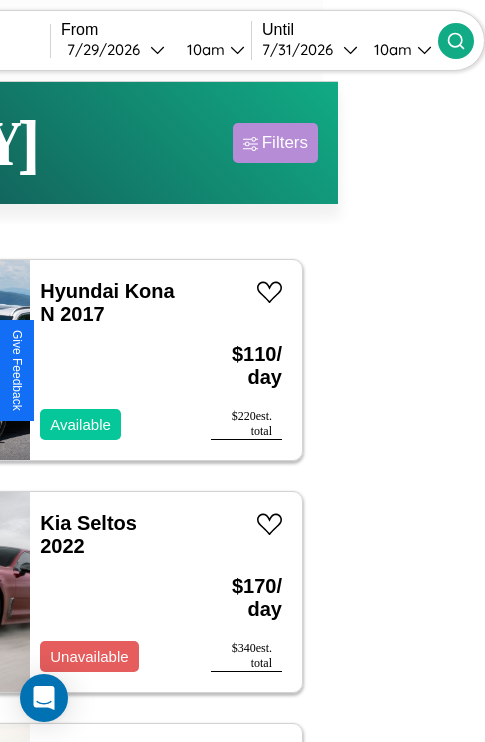 click on "Filters" at bounding box center (285, 143) 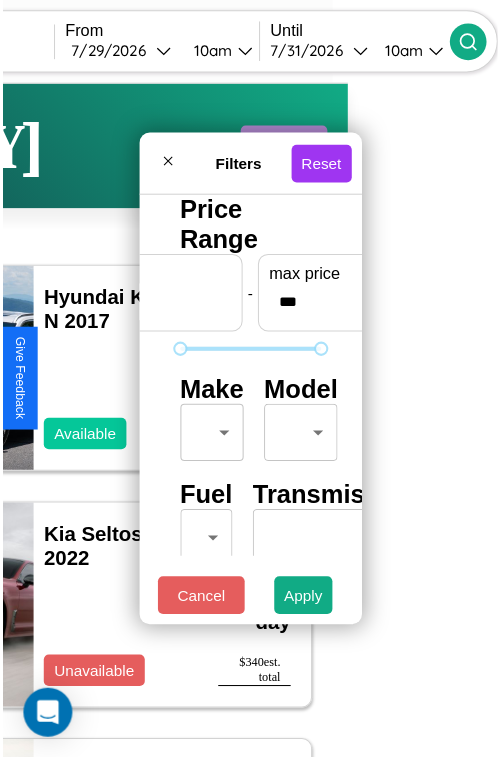 scroll, scrollTop: 59, scrollLeft: 0, axis: vertical 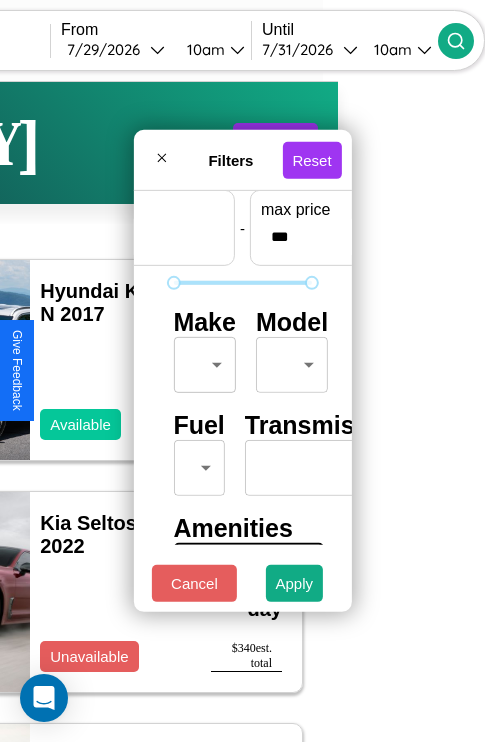 click on "CarGo Where ****** From [DATE] [TIME] Until [DATE] [TIME] Become a Host Login Sign Up [CITY] Filters 26  cars in this area These cars can be picked up in this city. Hyundai   Kona N   2017 Available $ 110  / day $ 220  est. total Kia   Seltos   2022 Unavailable $ 170  / day $ 340  est. total Dodge   ARIES   2020 Available $ 70  / day $ 140  est. total Dodge   Spirit   2022 Available $ 150  / day $ 300  est. total BMW   G 310 R   2023 Available $ 60  / day $ 120  est. total Mazda   Mazda3   2024 Available $ 70  / day $ 140  est. total Infiniti   QX80   2021 Unavailable $ 120  / day $ 240  est. total Lamborghini   Huracan   2023 Available $ 80  / day $ 160  est. total BMW   128i   2023 Available $ 200  / day $ 400  est. total Subaru   Baja   2018 Available $ 160  / day $ 320  est. total Kia   K900   2021 Available $ 180  / day $ 360  est. total Mercedes   LPS1525   2014 Available $ 140  / day $ 280  est. total BMW   R 1100 RT   2022 Unavailable $ 130  / day $ 260  est. total Volvo   XC40   2020 $ 60 $" at bounding box center (95, 412) 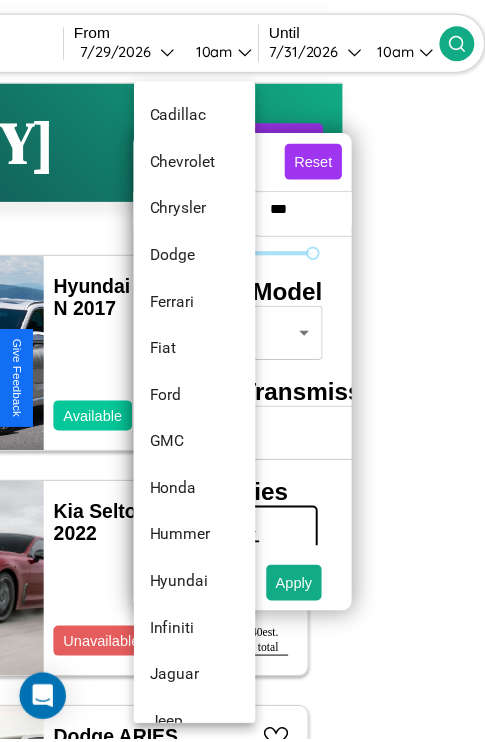 scroll, scrollTop: 662, scrollLeft: 0, axis: vertical 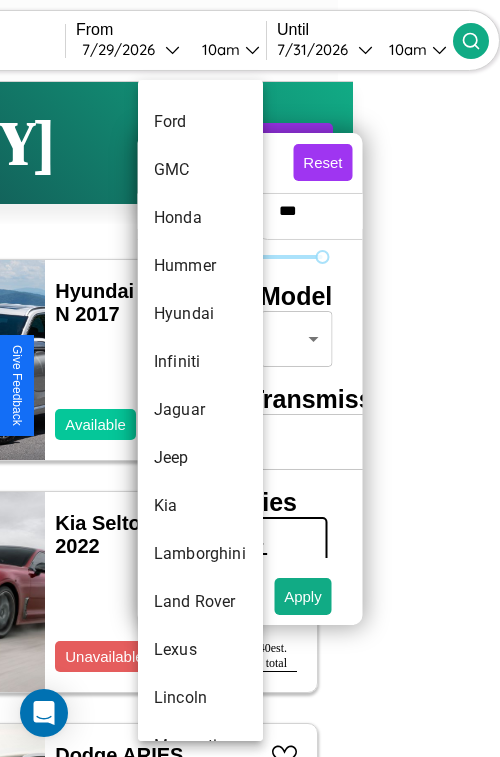 click on "Jaguar" at bounding box center [200, 410] 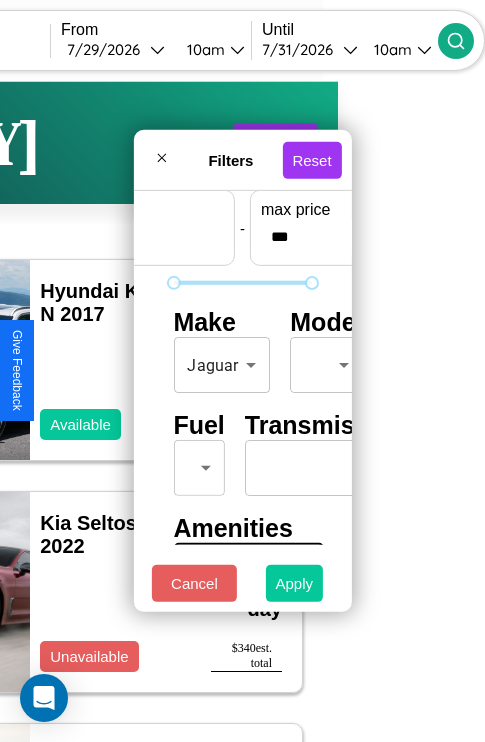 click on "Apply" at bounding box center [295, 583] 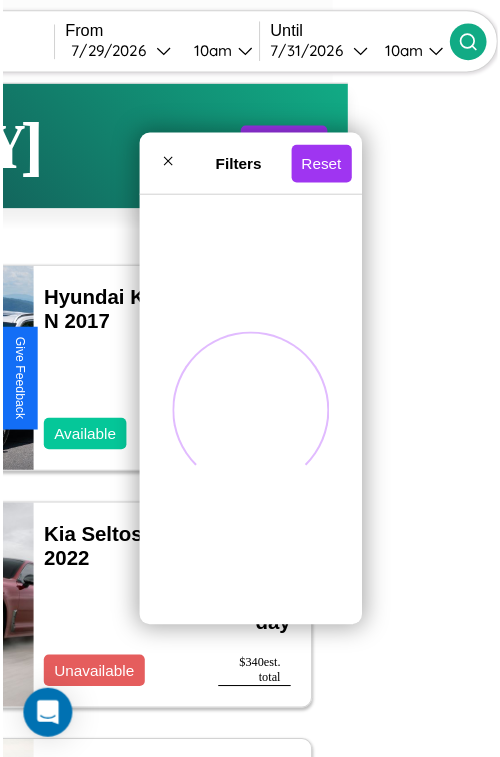 scroll, scrollTop: 0, scrollLeft: 0, axis: both 